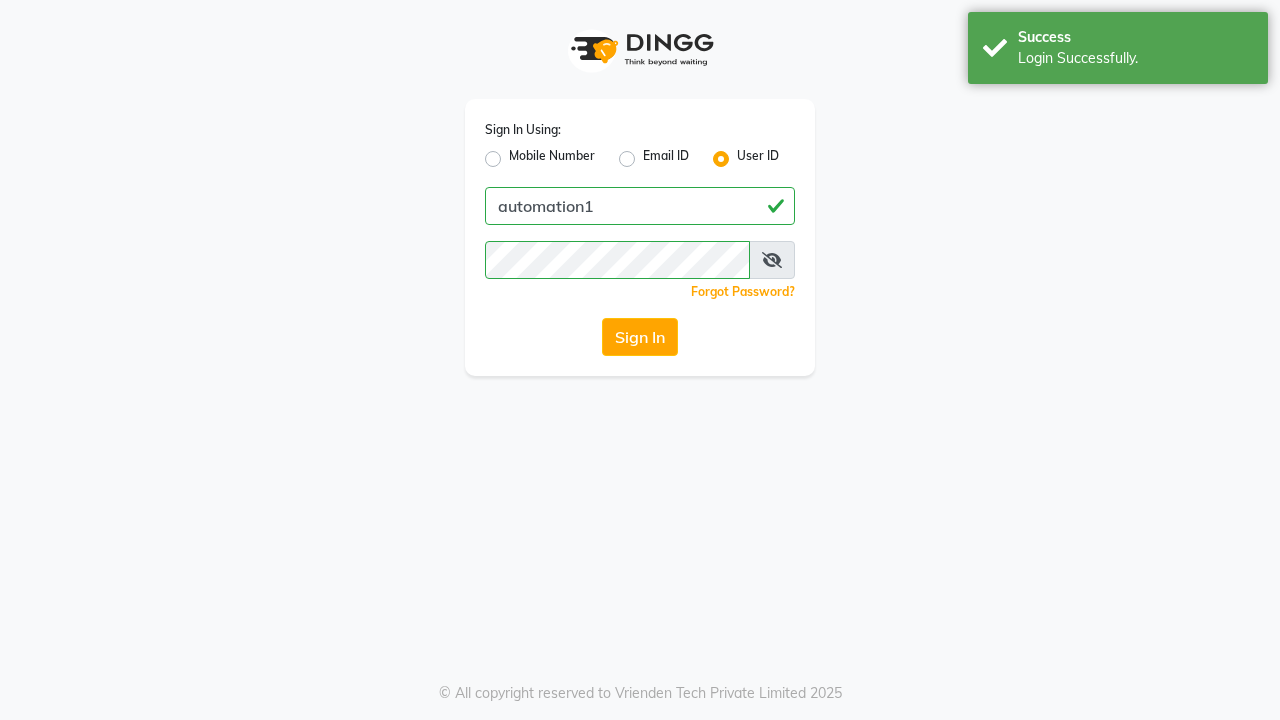 scroll, scrollTop: 0, scrollLeft: 0, axis: both 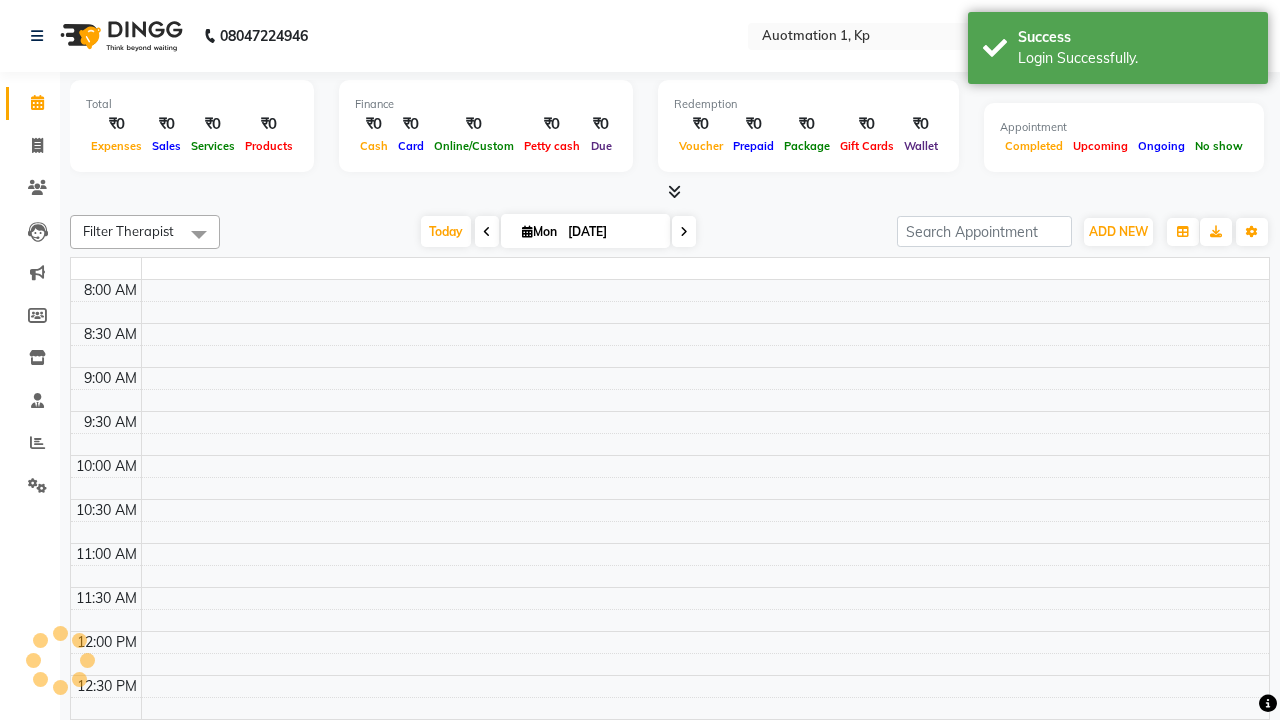 select on "en" 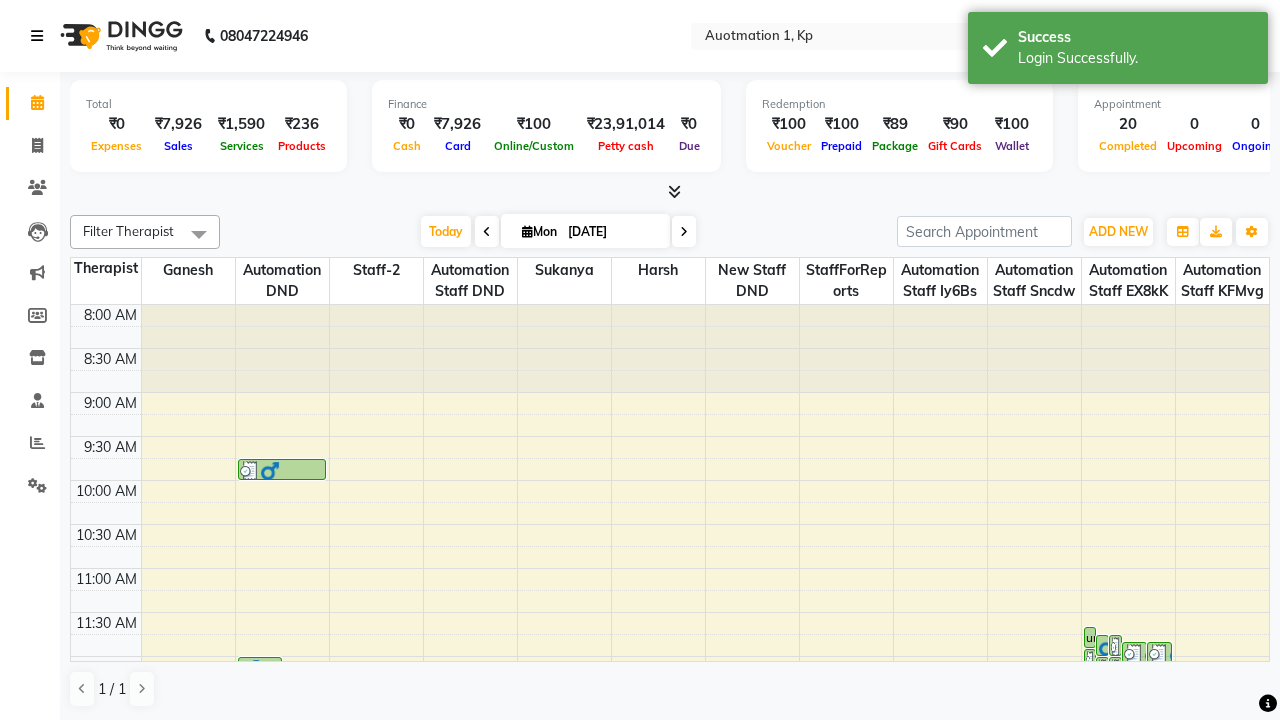 click at bounding box center (37, 36) 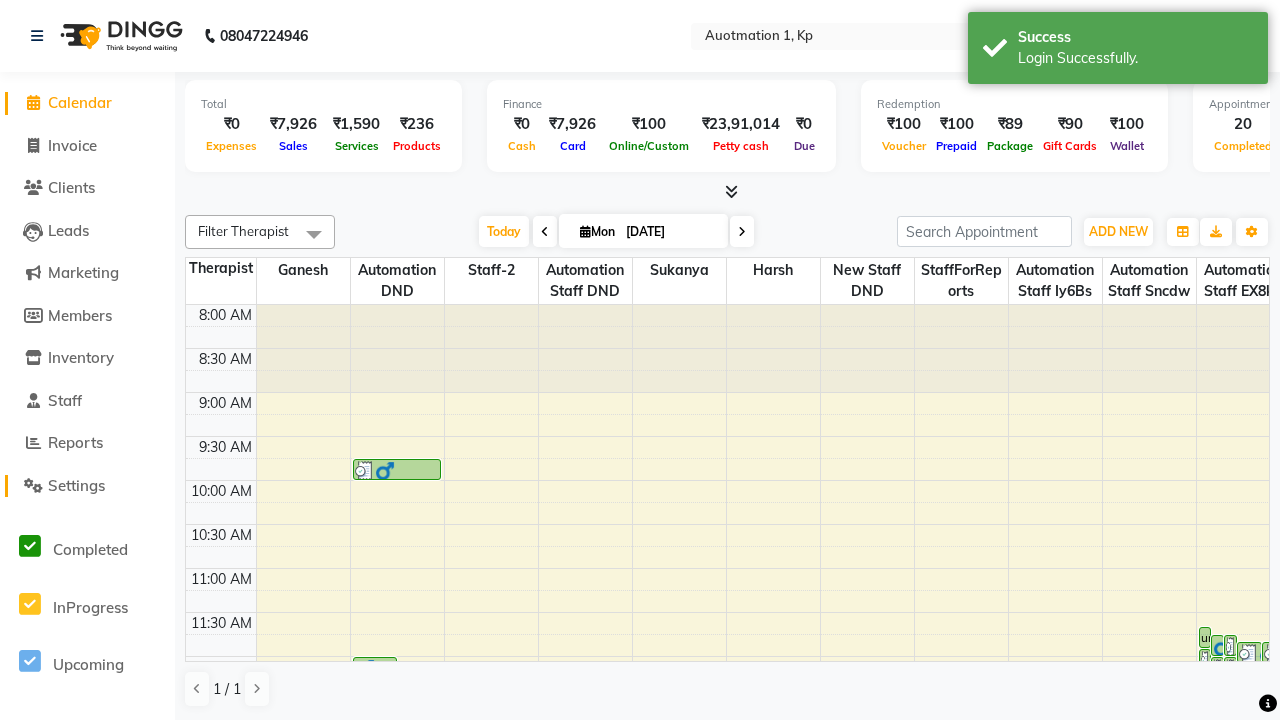 click on "Settings" 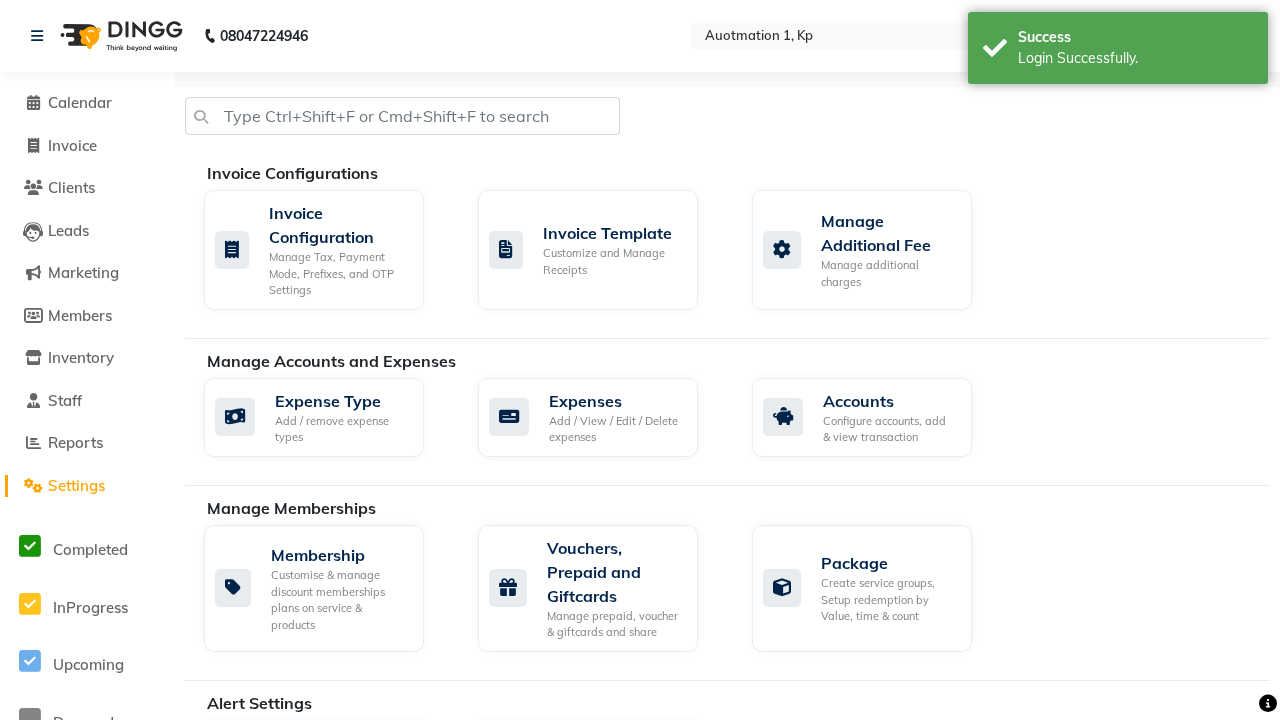 click on "Manage Services" 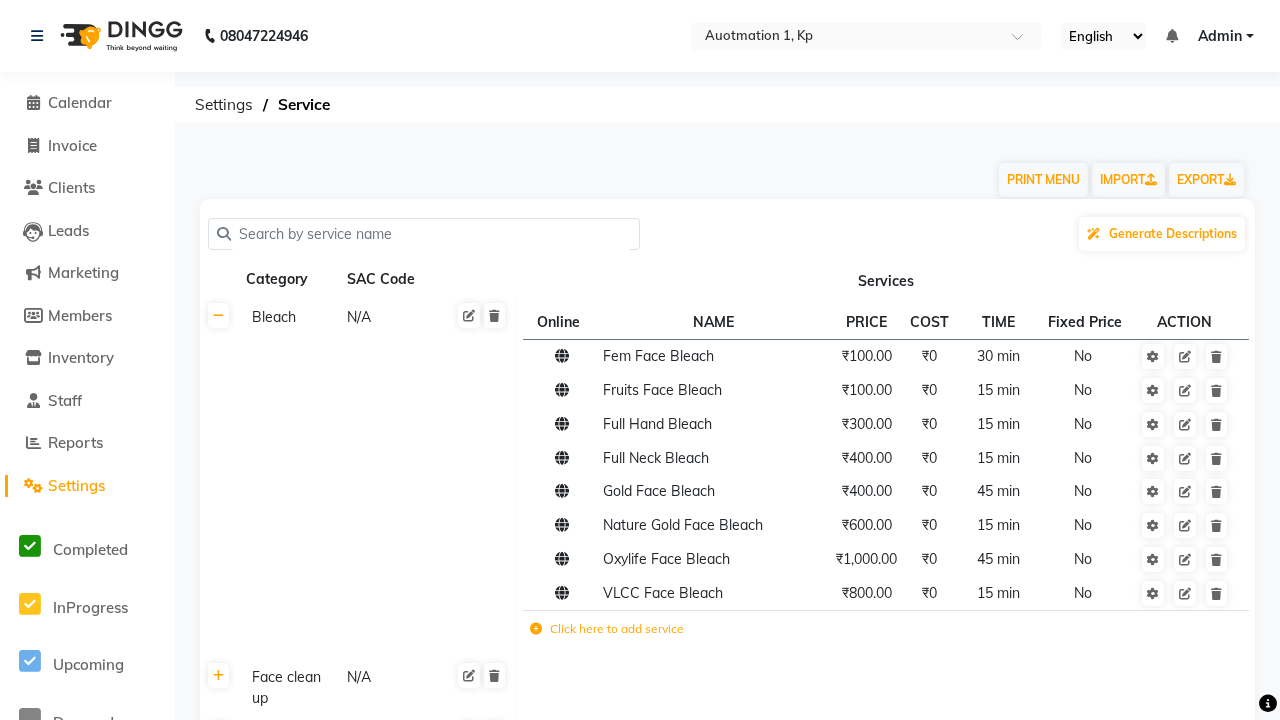 click on "Click here to add category." 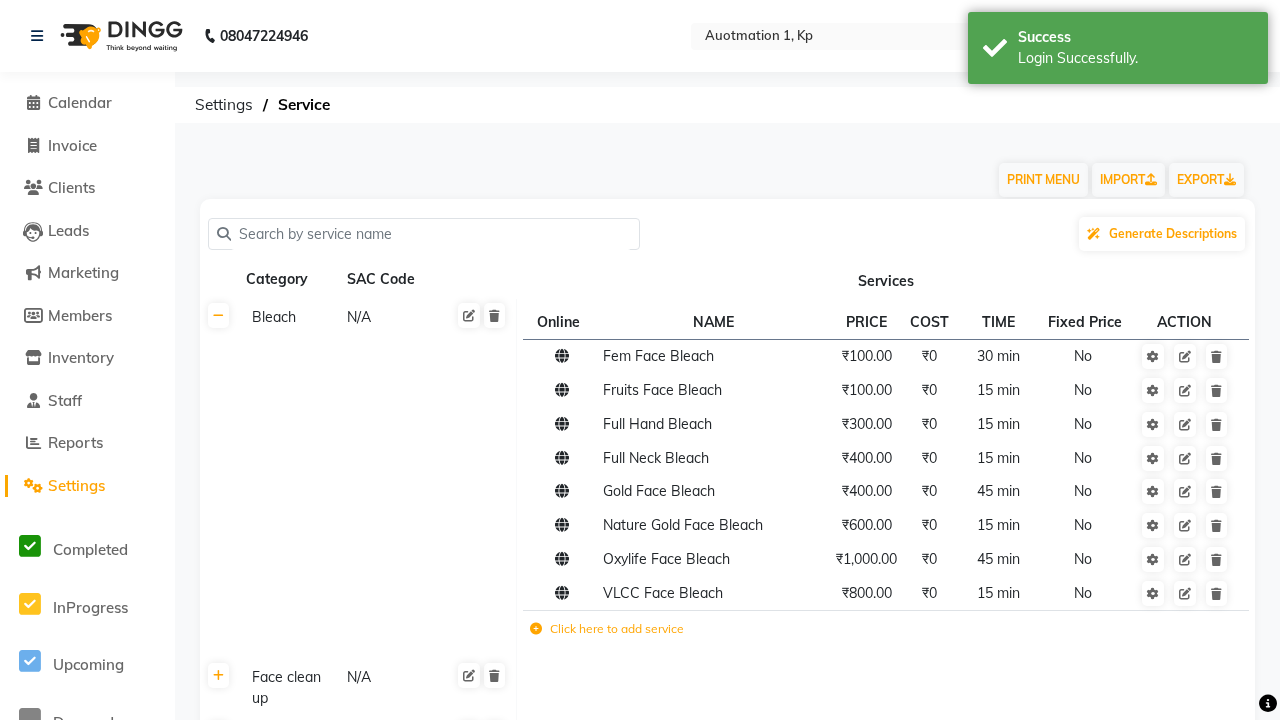 scroll, scrollTop: 2068, scrollLeft: 0, axis: vertical 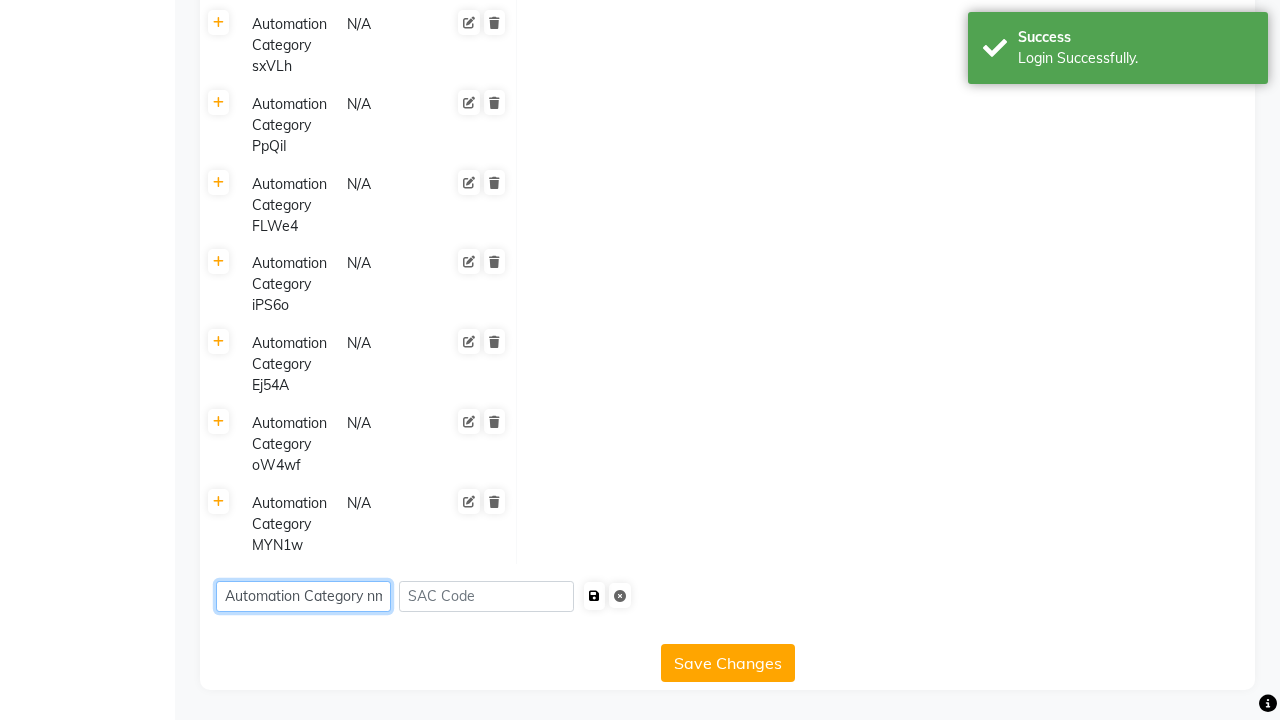 type on "Automation Category nmLL9" 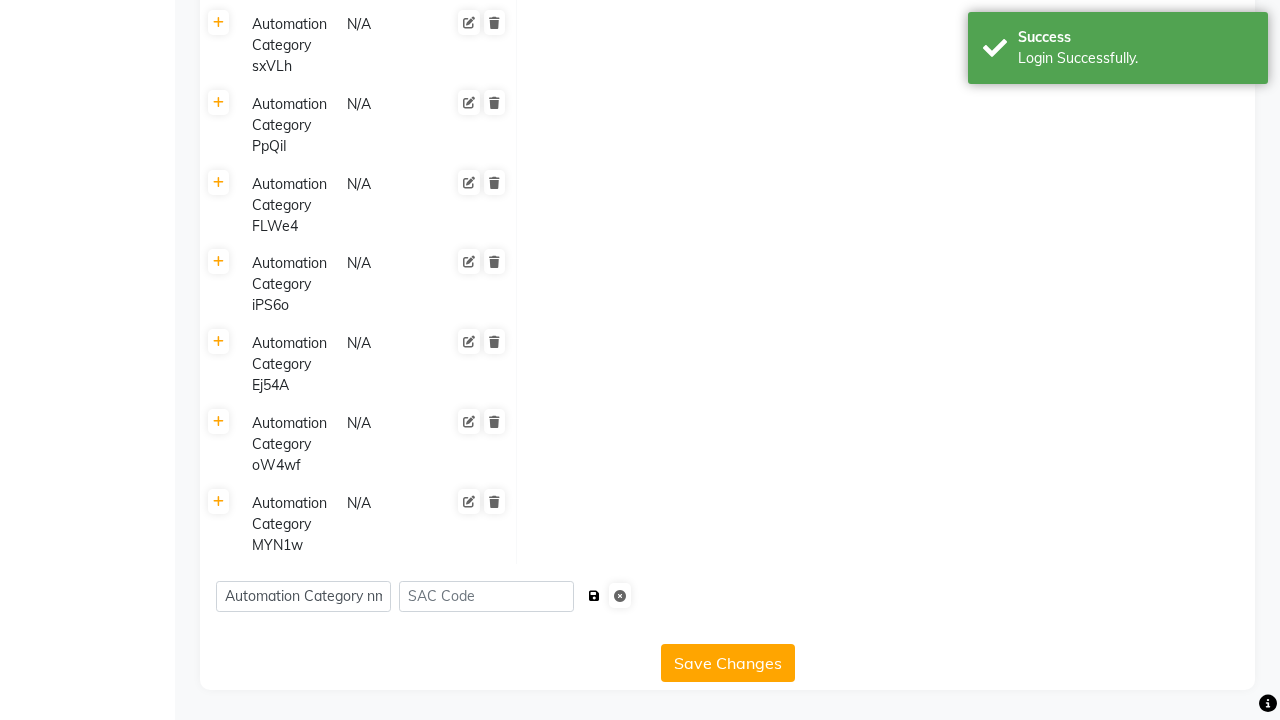 click at bounding box center (594, 596) 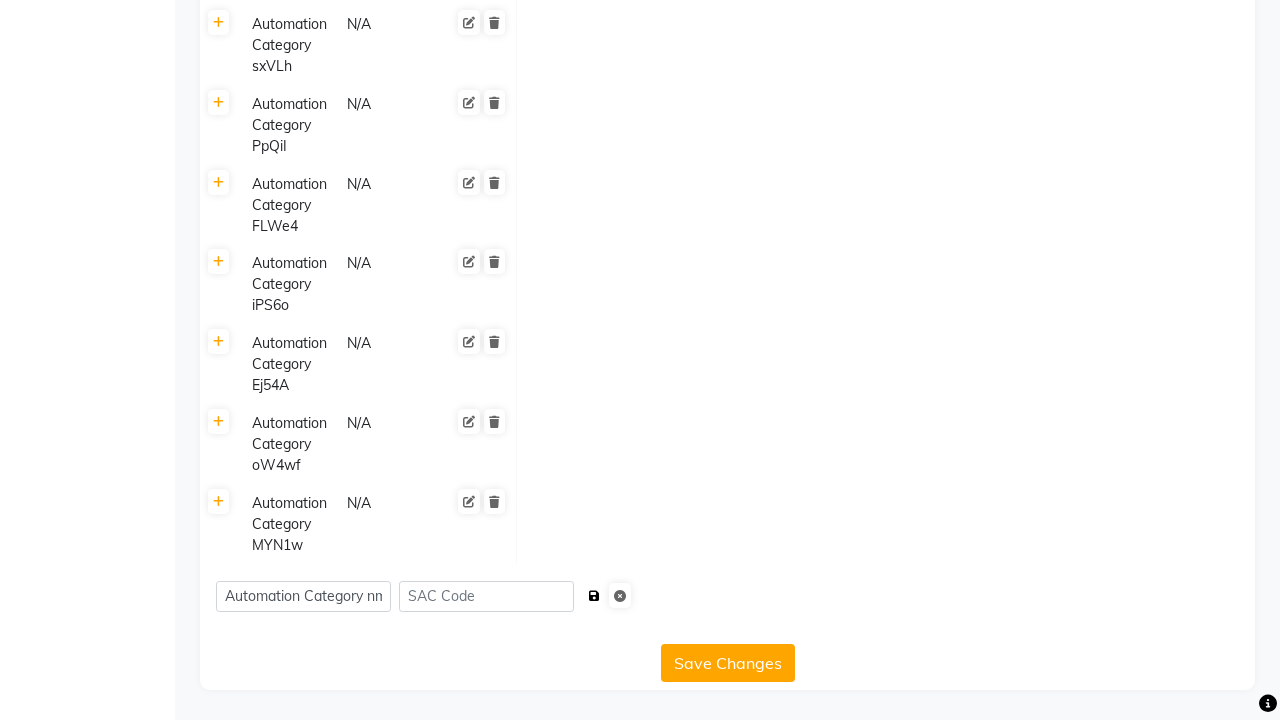 scroll, scrollTop: 0, scrollLeft: 0, axis: both 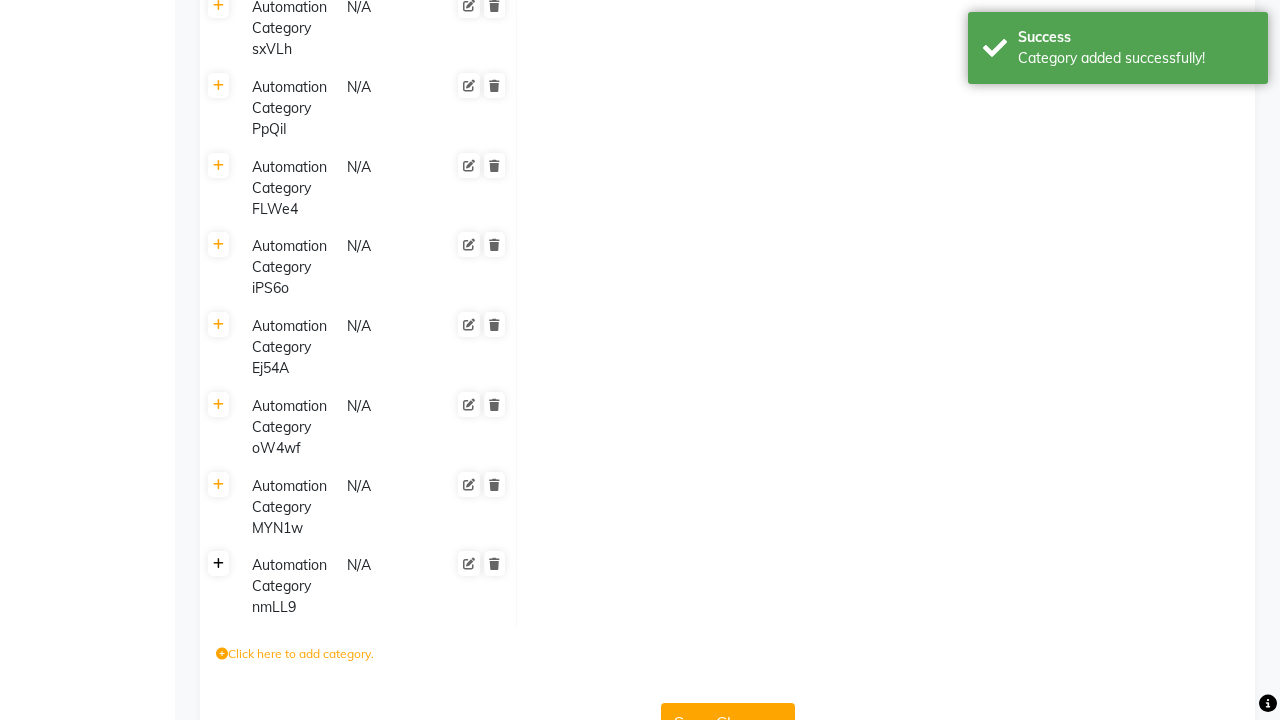 click on "Category added successfully!" at bounding box center [1135, 58] 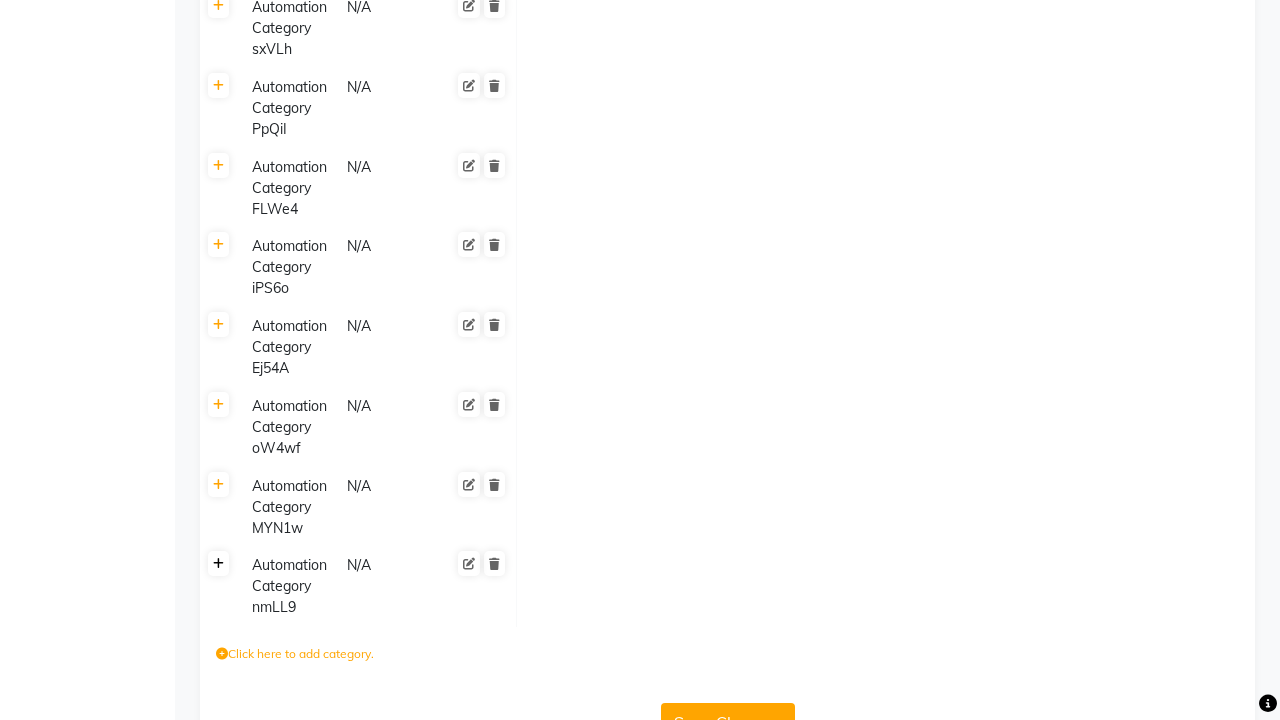 click 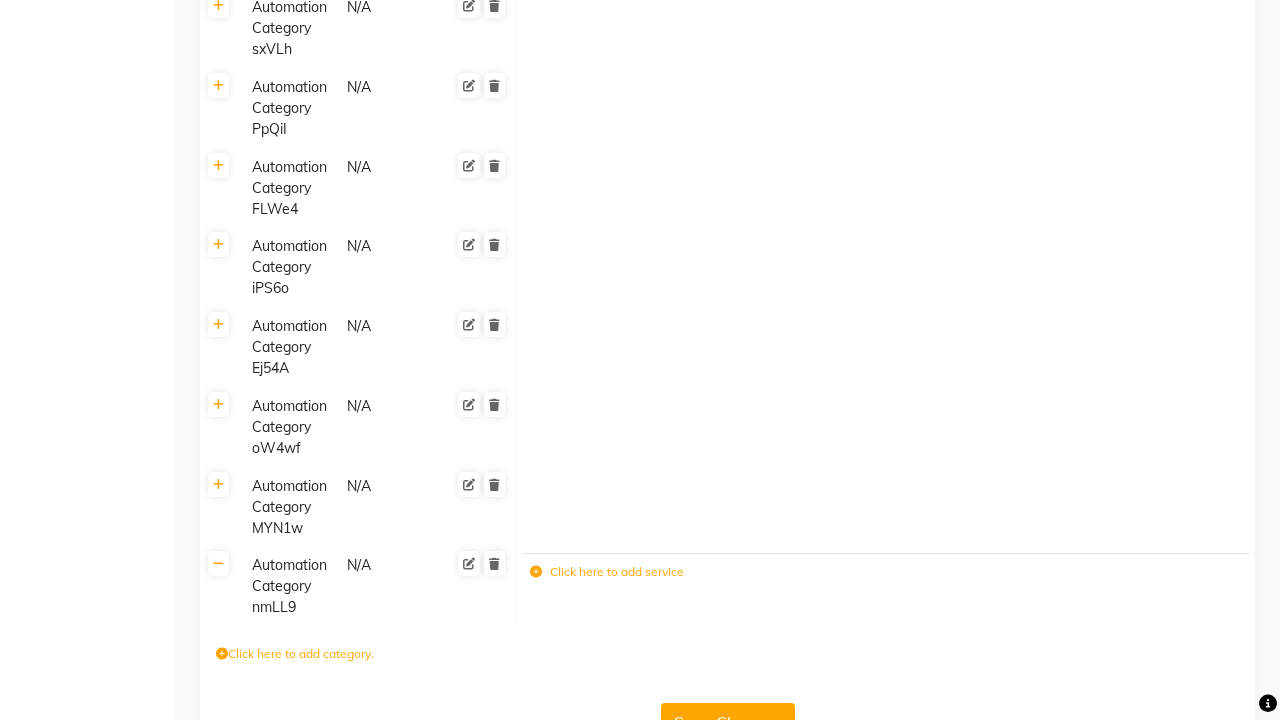 click 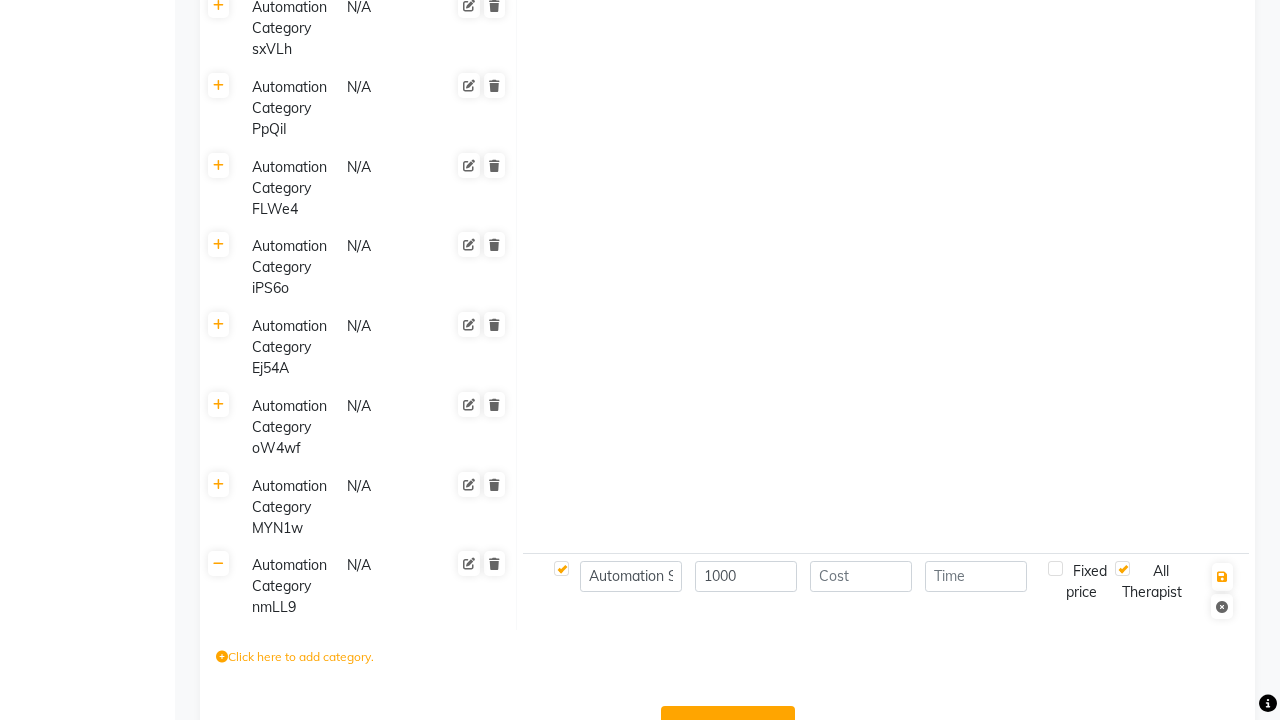 type on "1000" 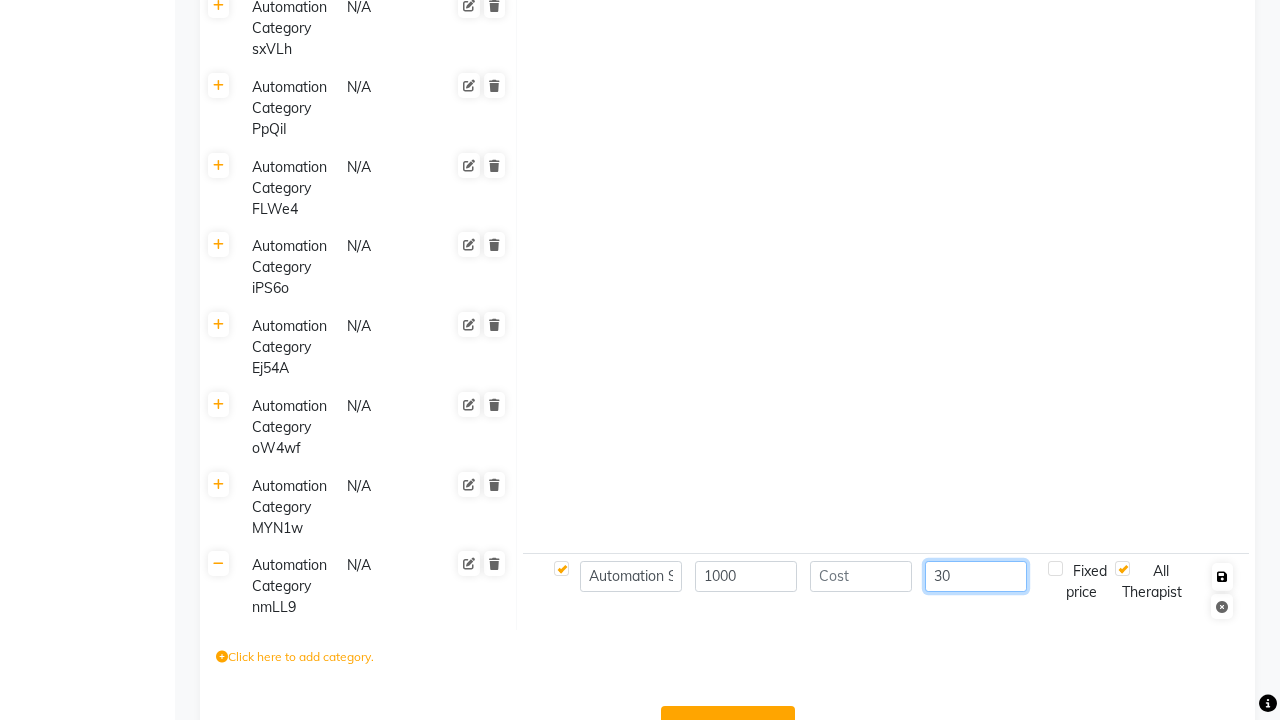 type on "30" 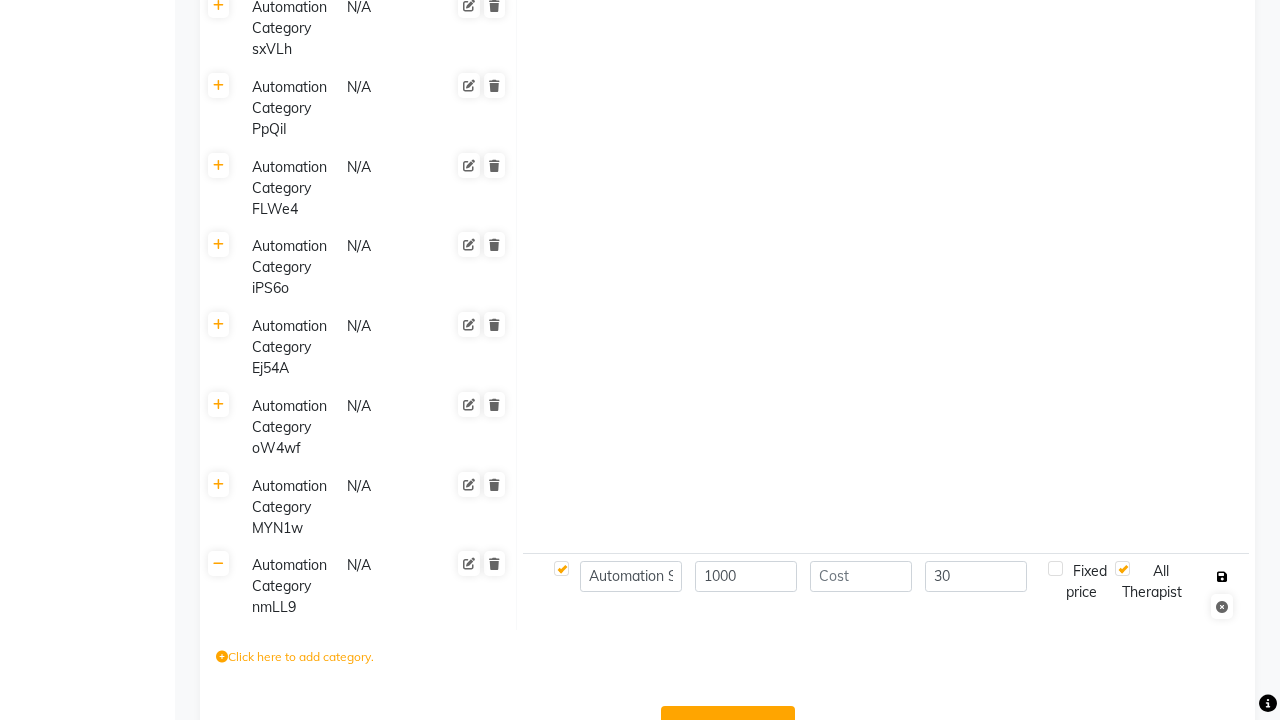 click at bounding box center (1222, 577) 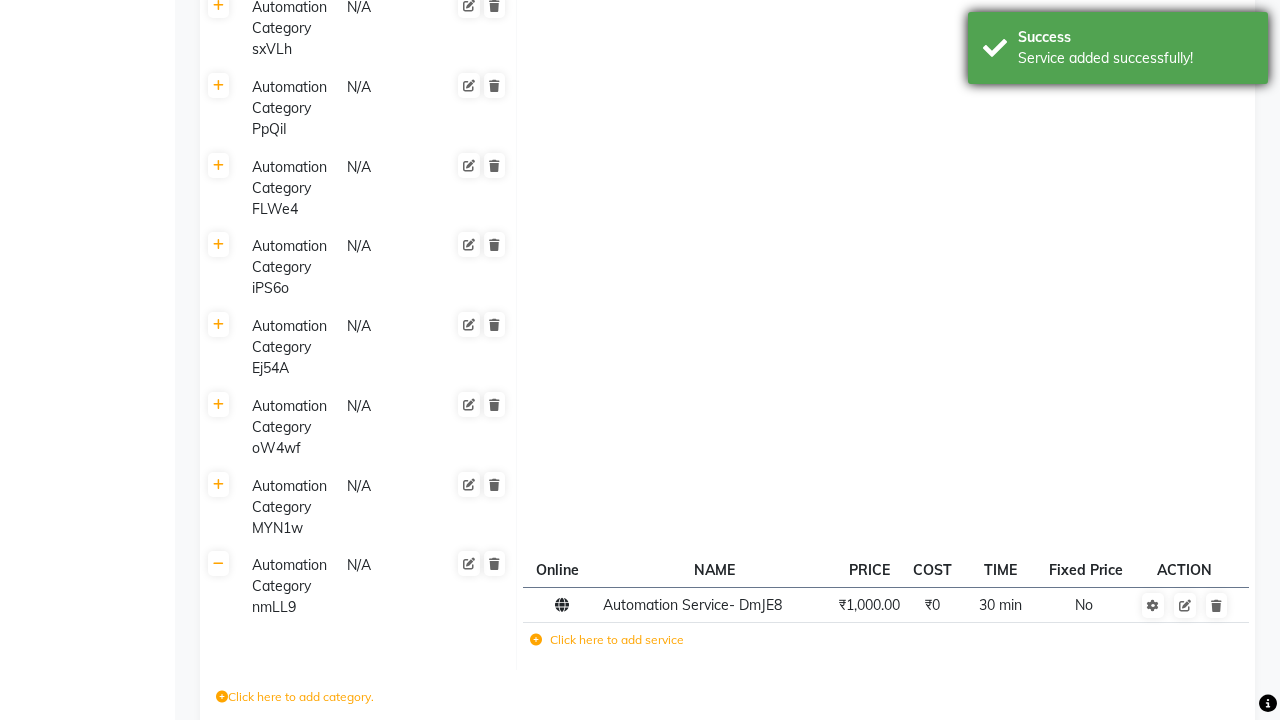 click on "Service added successfully!" at bounding box center [1135, 58] 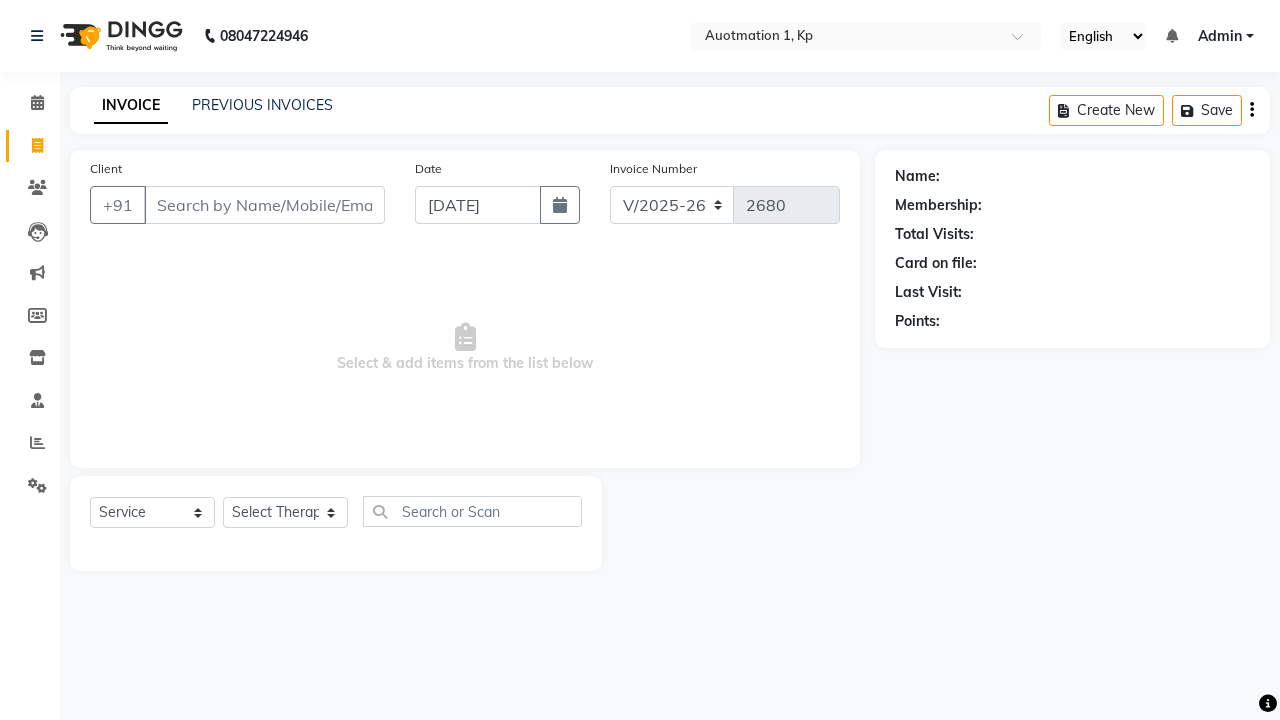 select on "150" 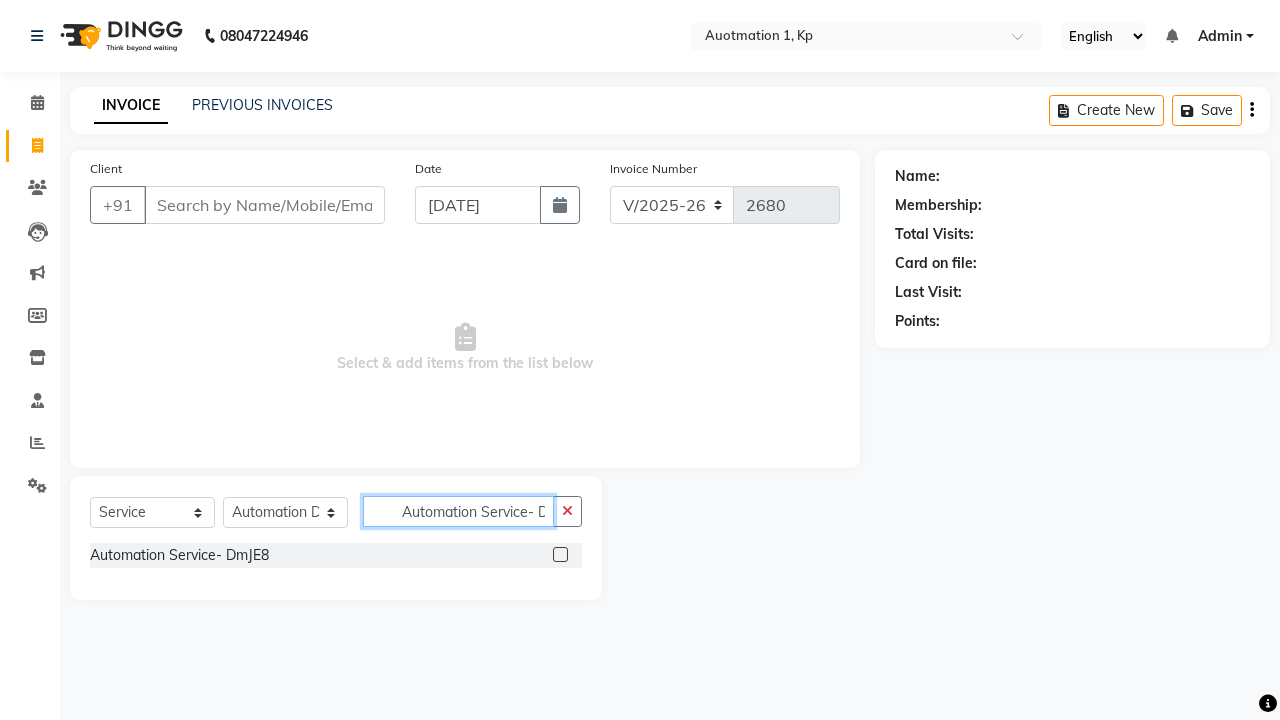 scroll, scrollTop: 0, scrollLeft: 8, axis: horizontal 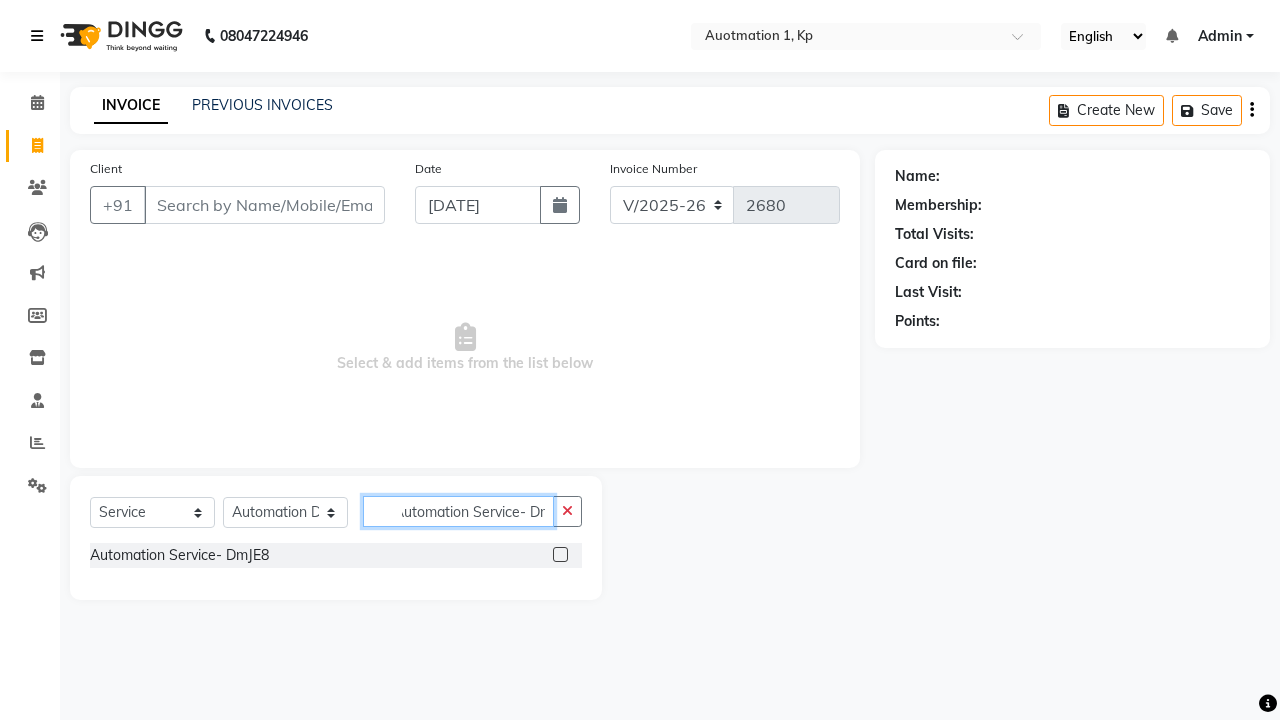 type on "Automation Service- DmJE8" 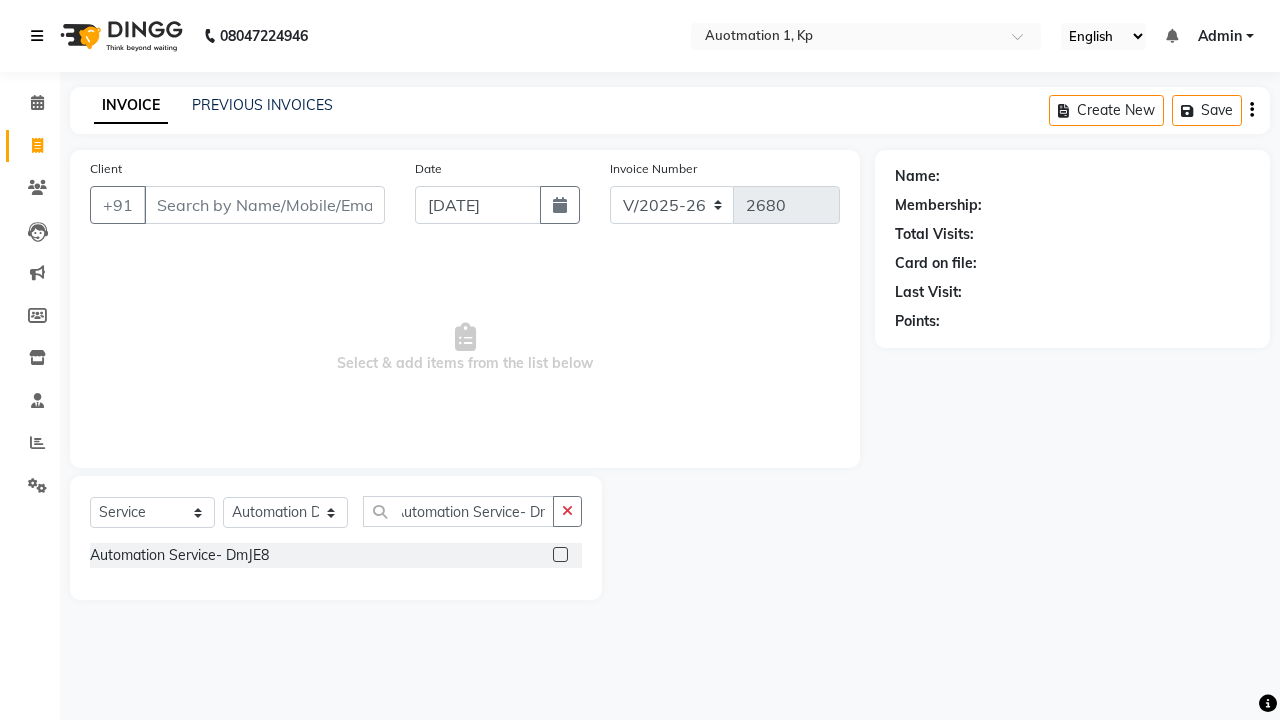click at bounding box center (37, 36) 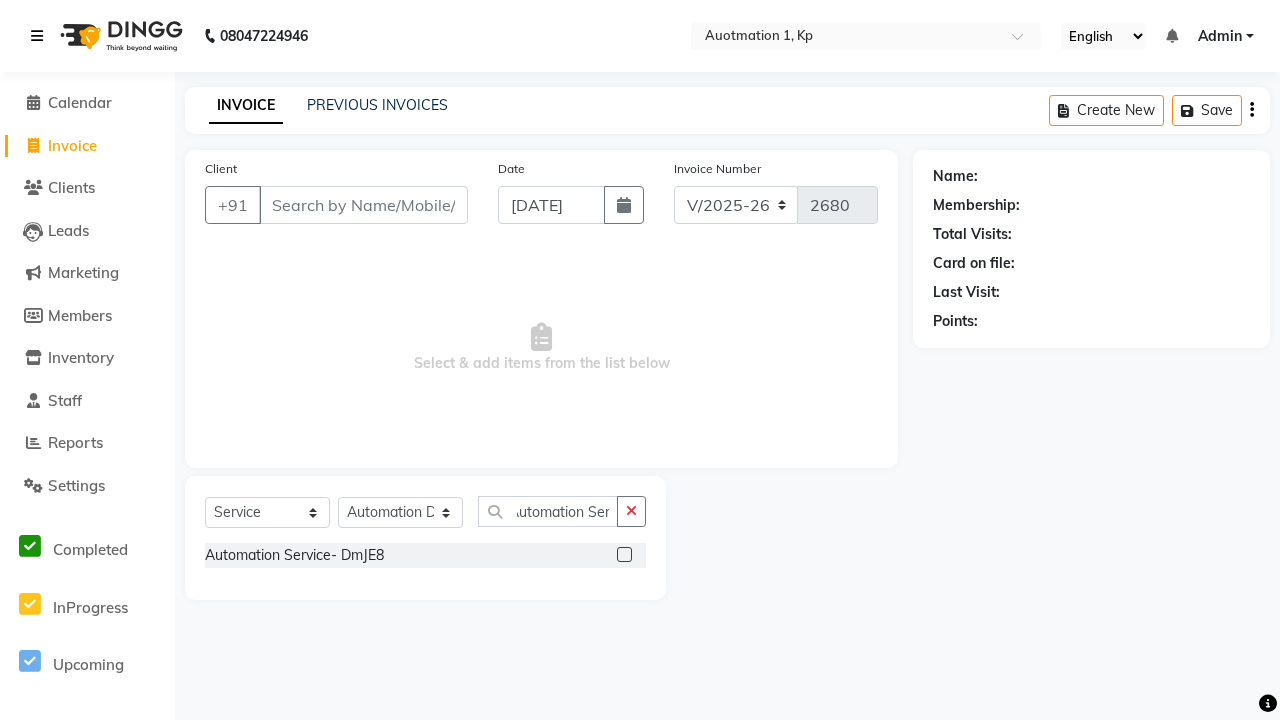 scroll, scrollTop: 0, scrollLeft: 0, axis: both 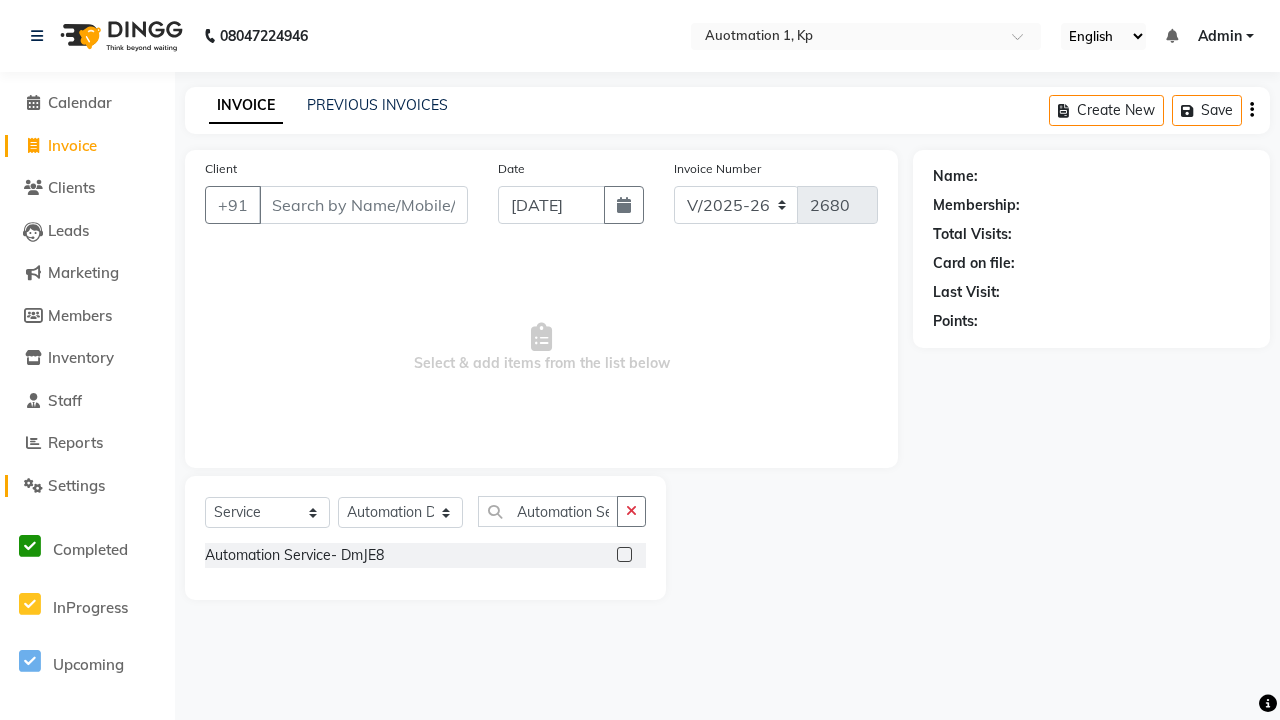 click on "Settings" 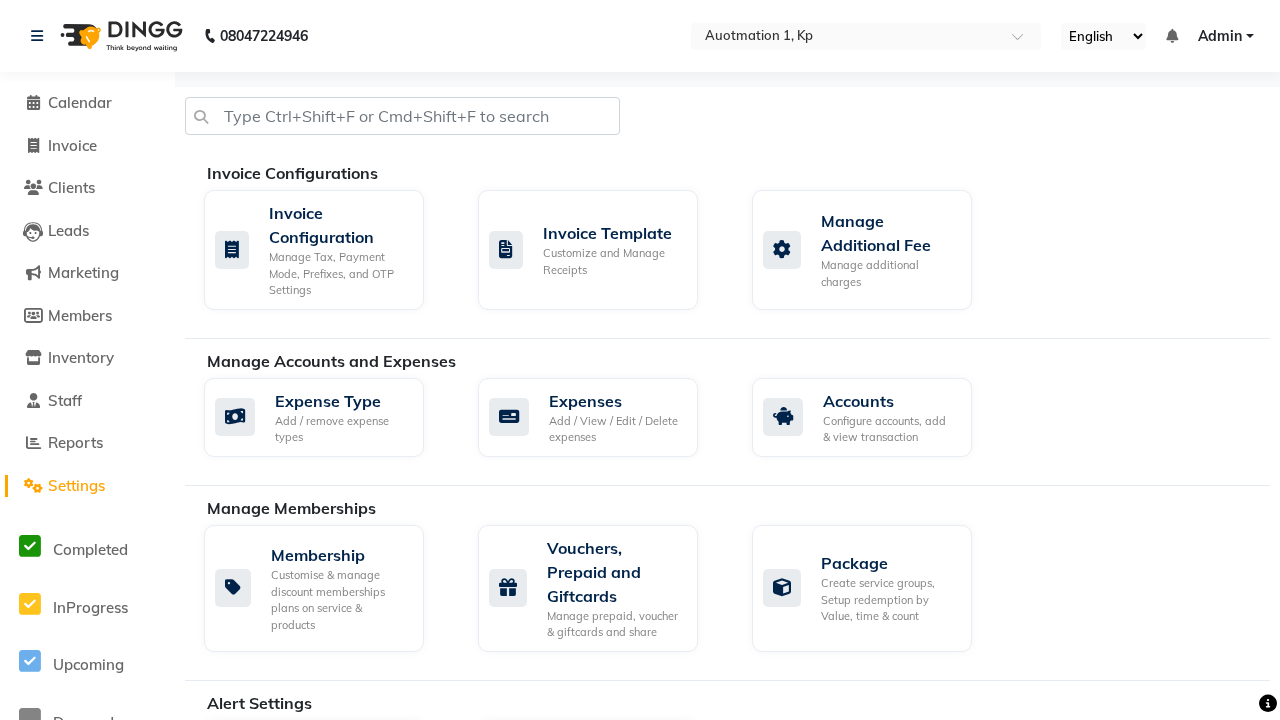 click on "Manage Services" 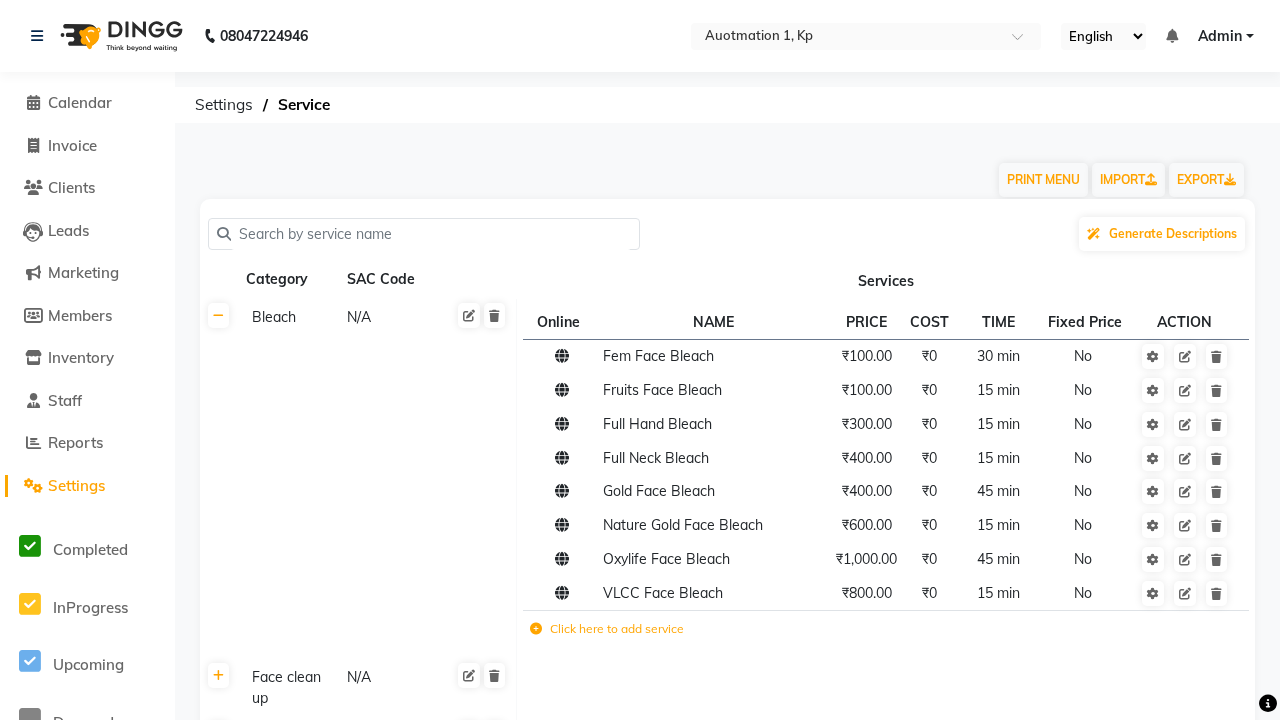 click 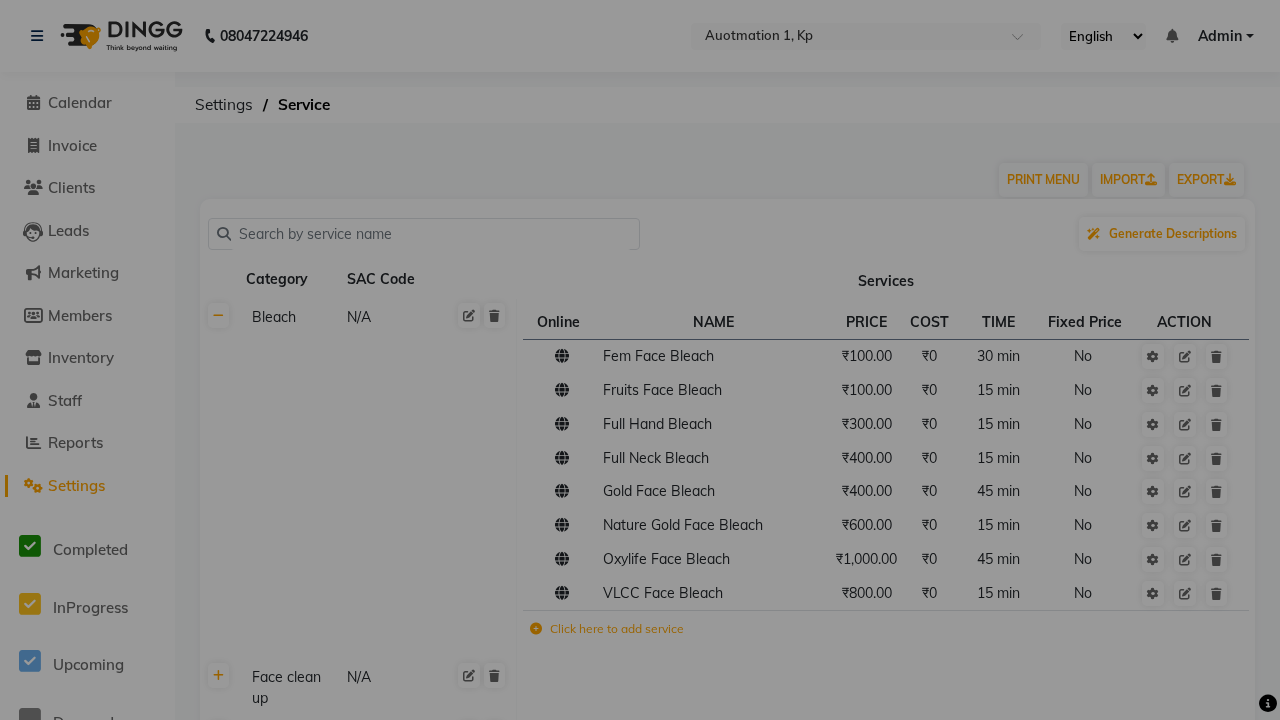 scroll, scrollTop: 2148, scrollLeft: 0, axis: vertical 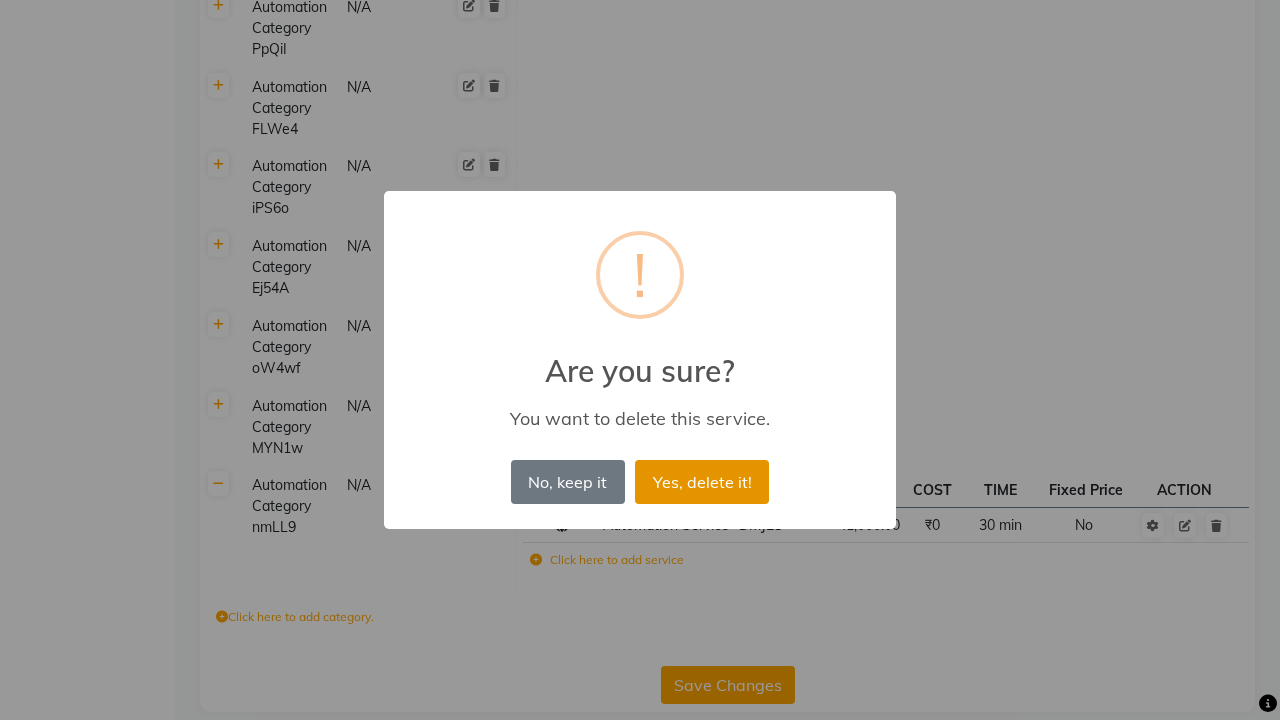 click on "Yes, delete it!" at bounding box center (702, 482) 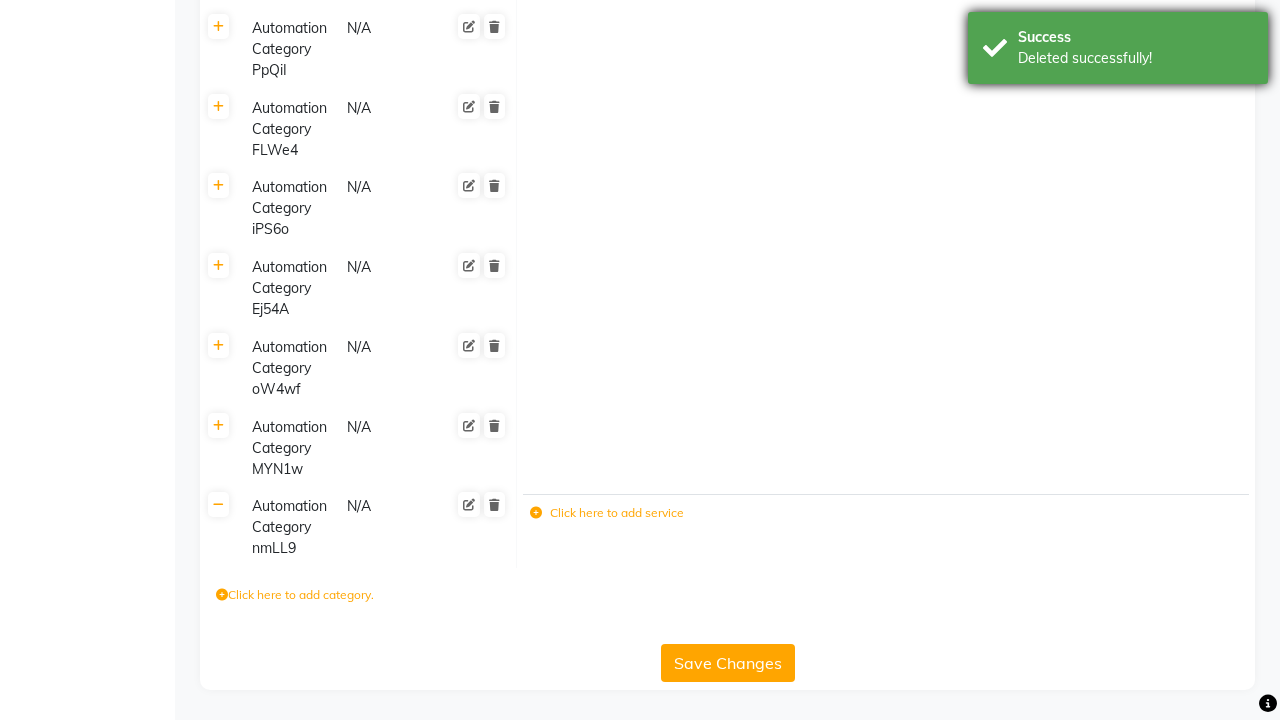 click on "Deleted successfully!" at bounding box center [1135, 58] 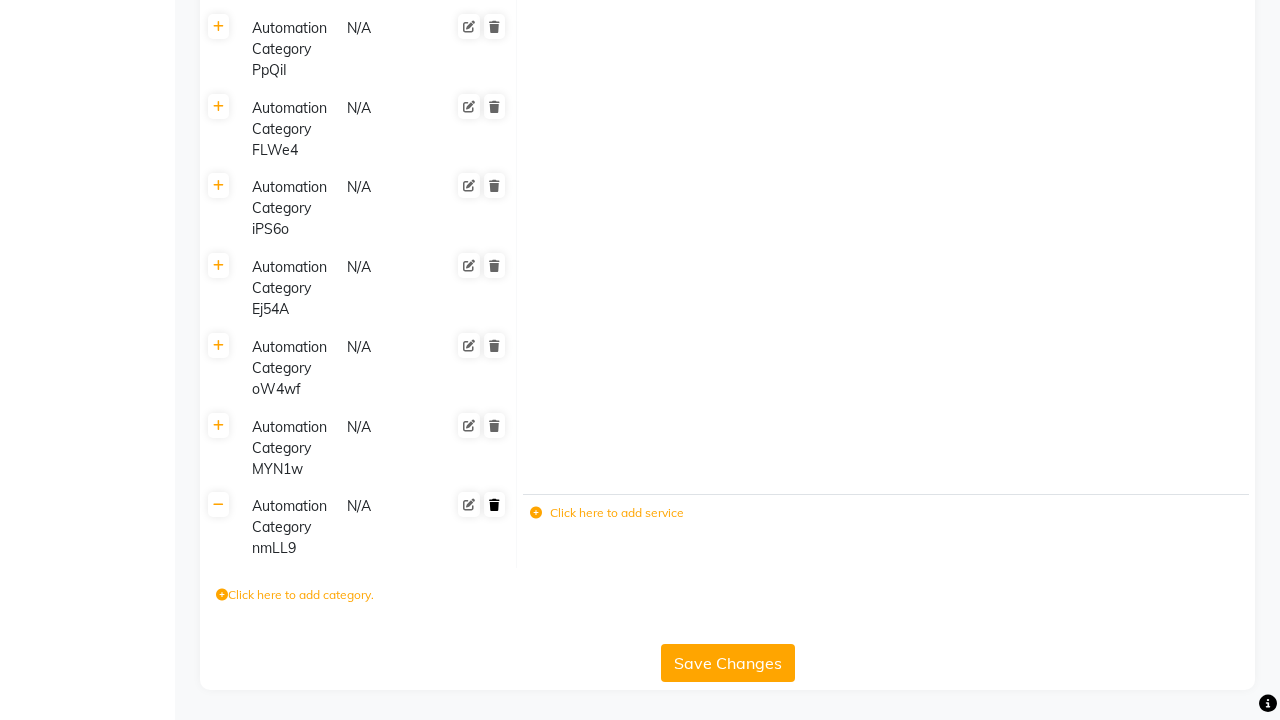 click 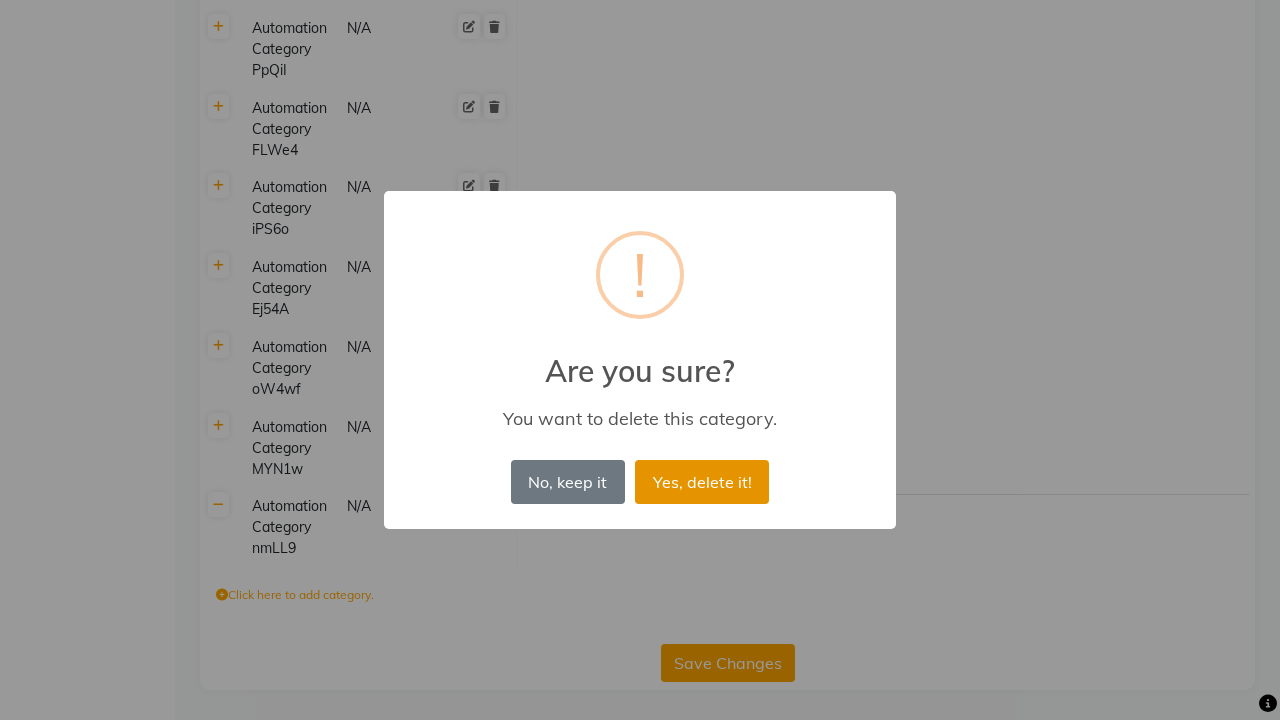 click on "Yes, delete it!" at bounding box center [702, 482] 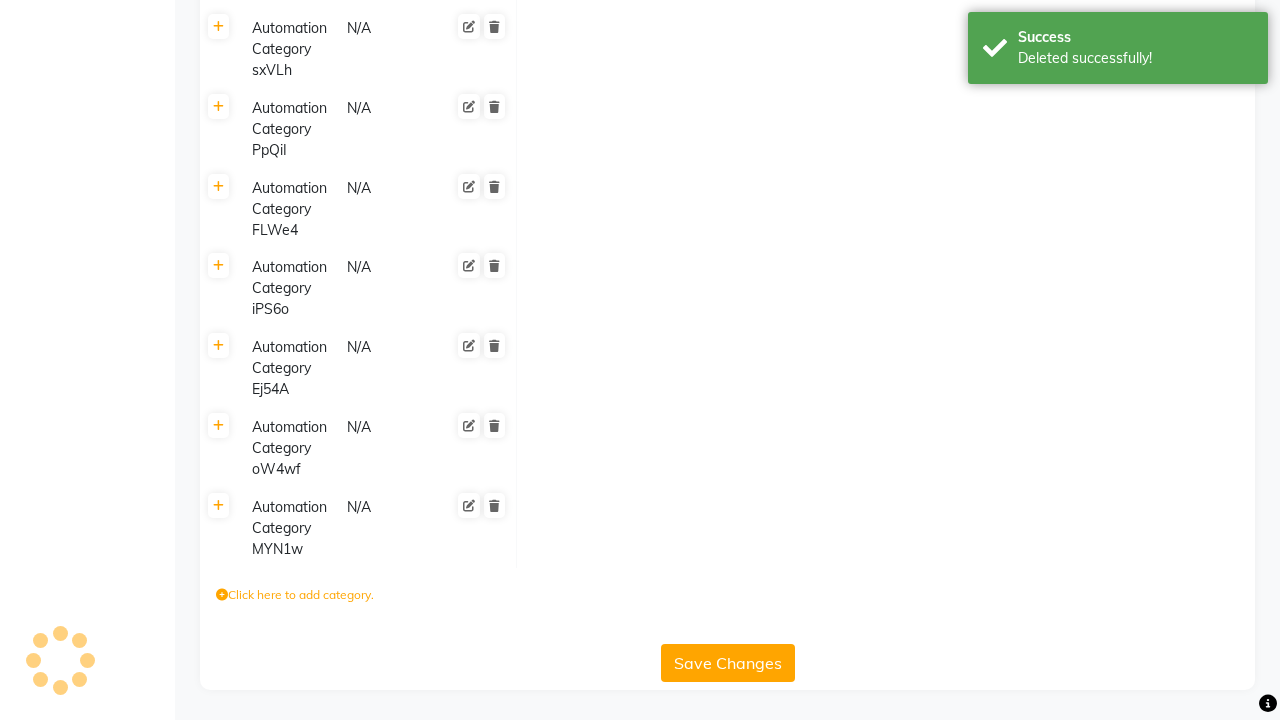 scroll, scrollTop: 2068, scrollLeft: 0, axis: vertical 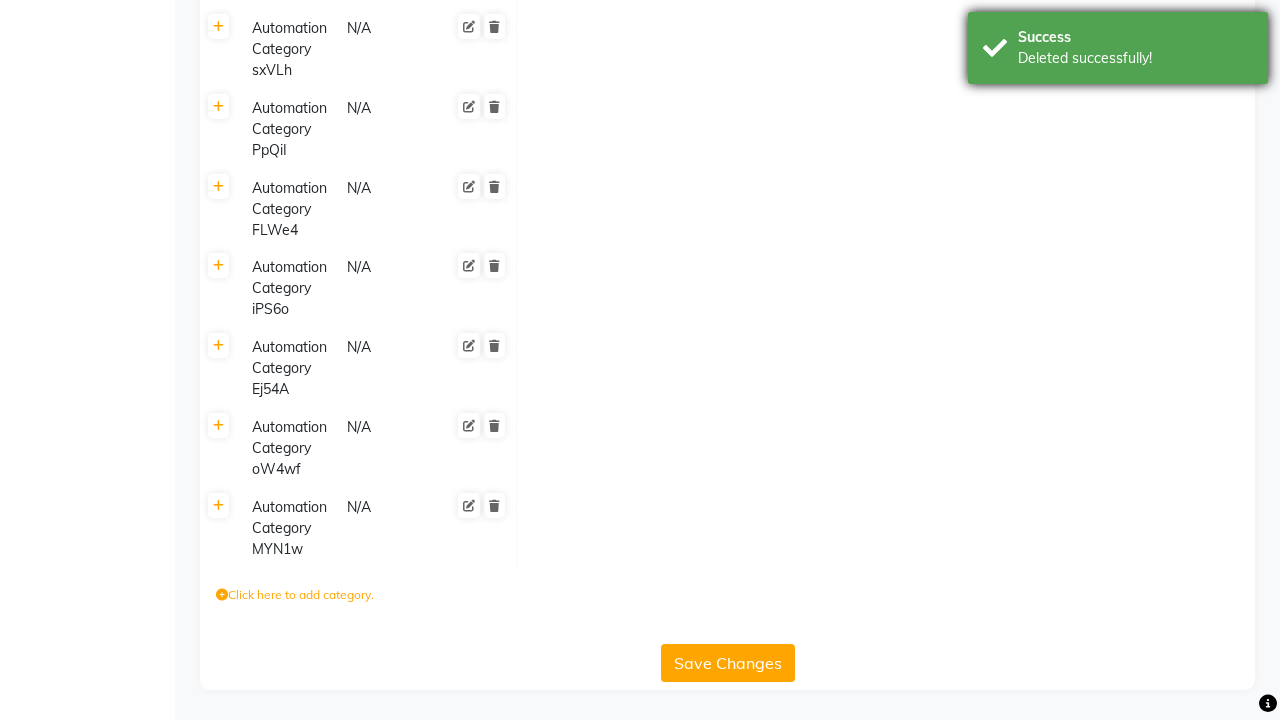 click on "Deleted successfully!" at bounding box center (1135, 58) 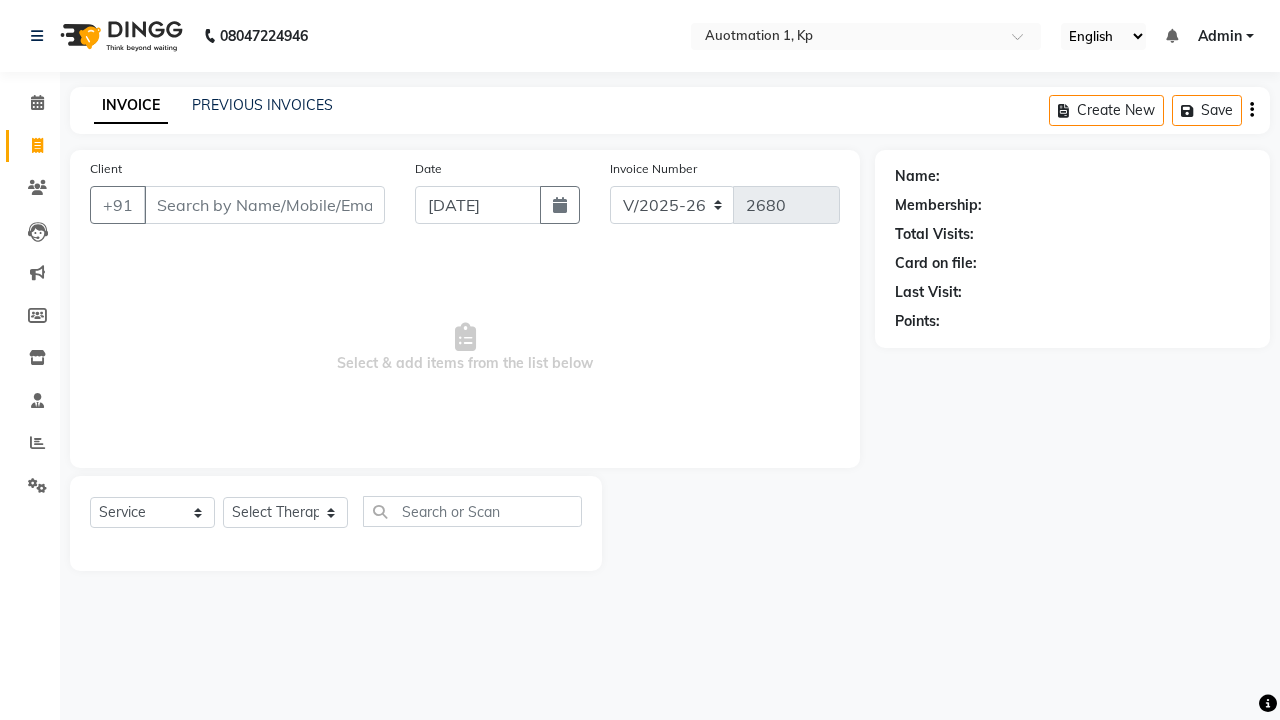 select on "150" 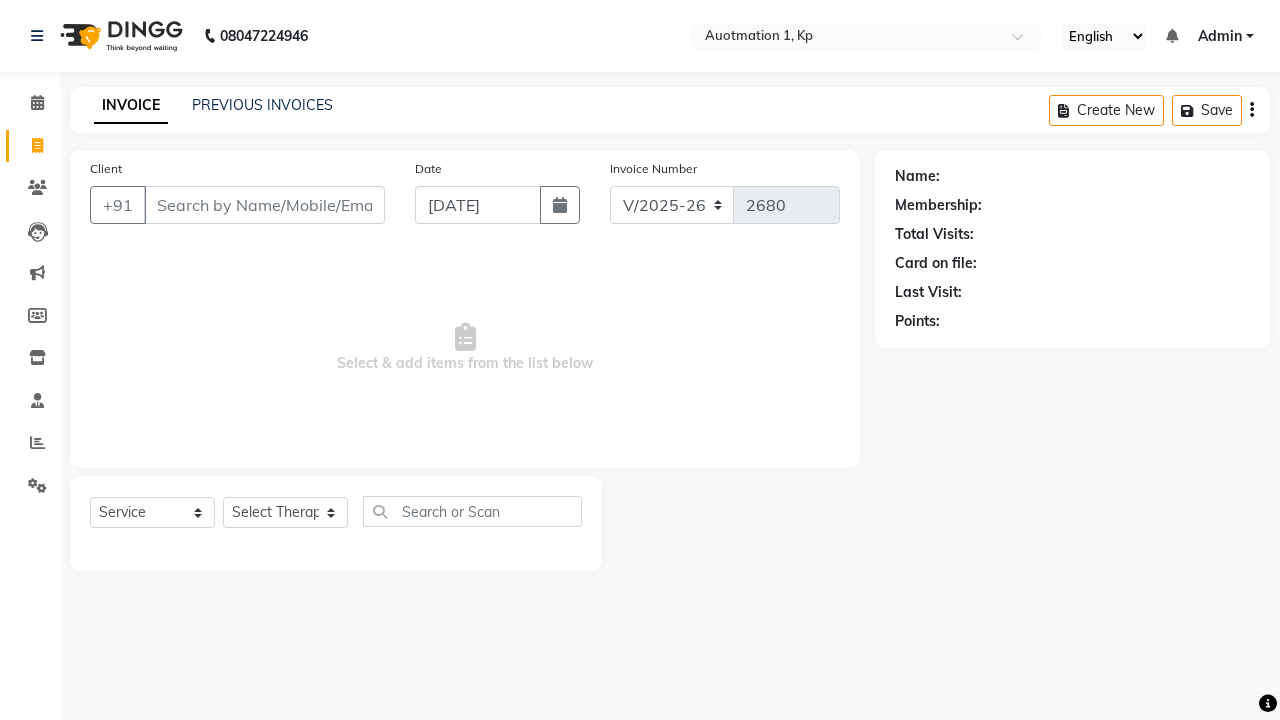 select on "2108" 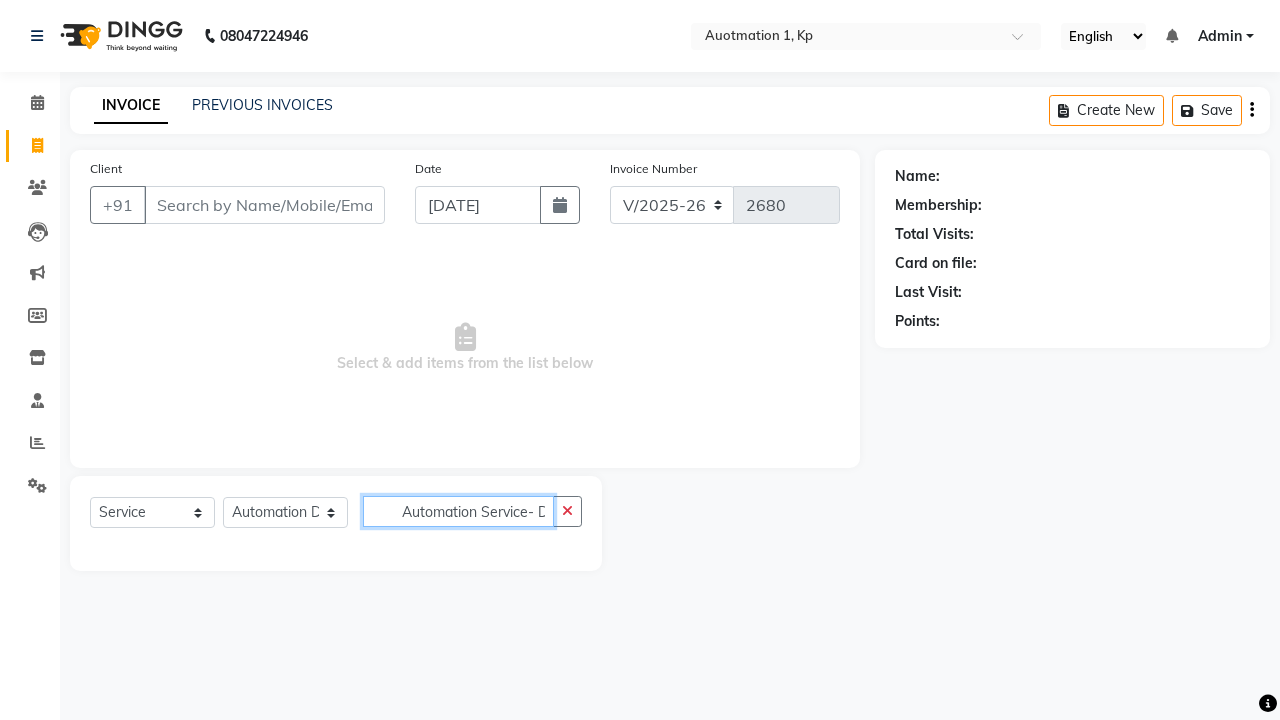 scroll, scrollTop: 0, scrollLeft: 8, axis: horizontal 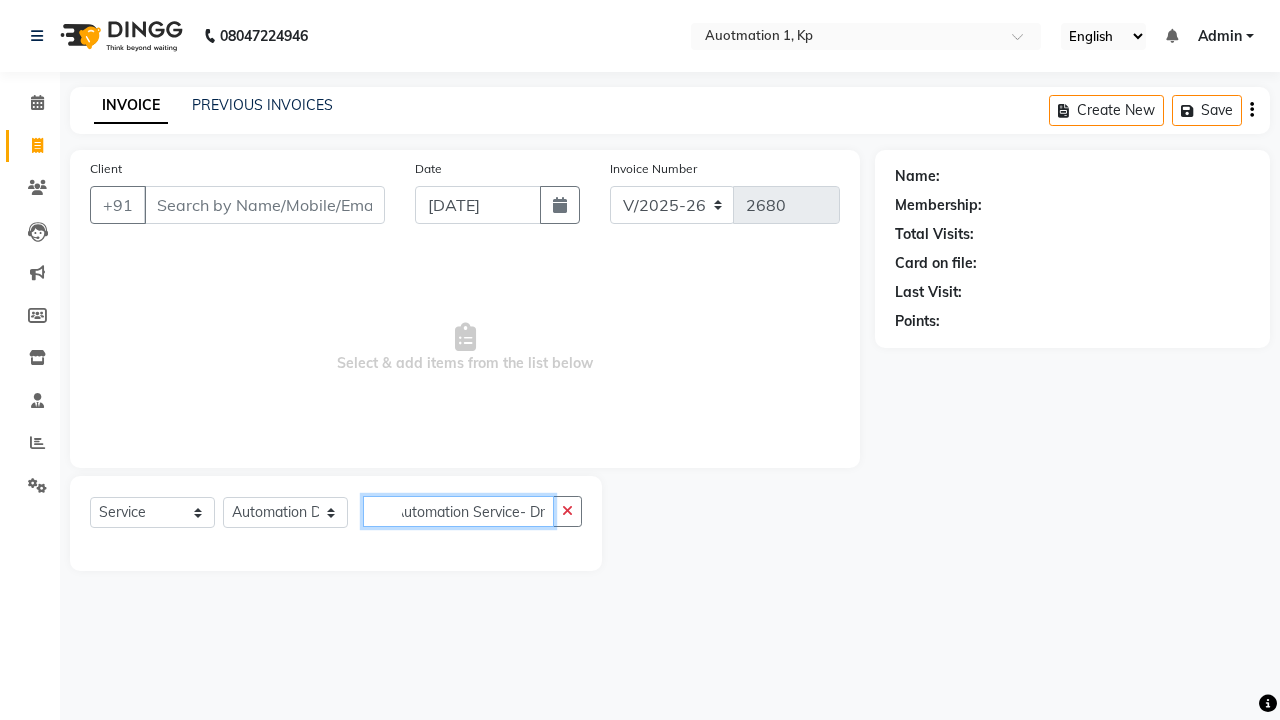 type on "Automation Service- DmJE8" 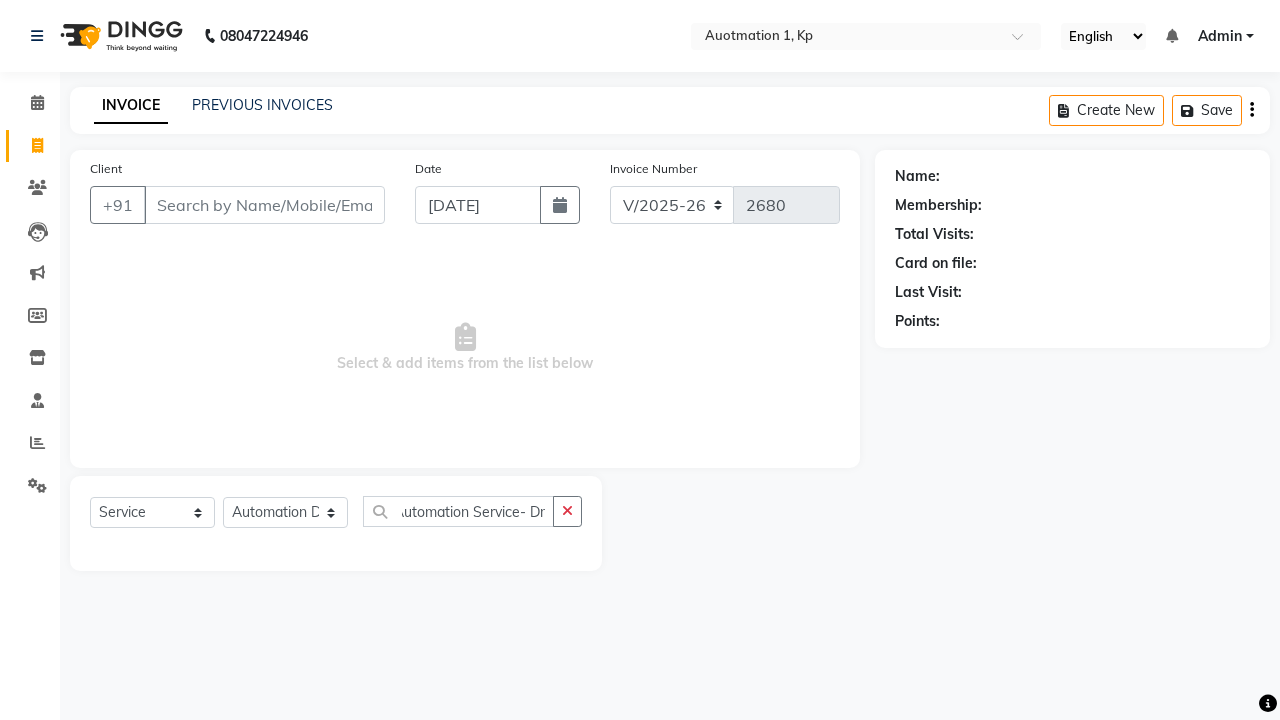 click on "Admin" at bounding box center [1220, 36] 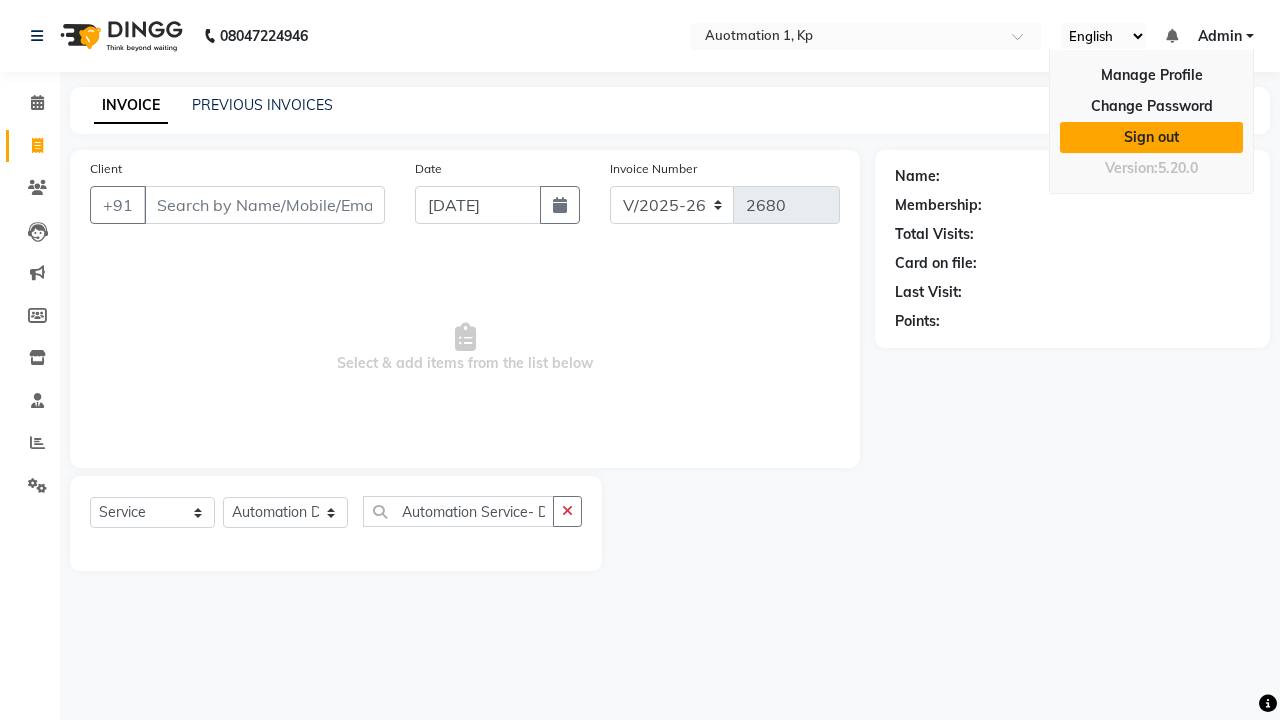 click on "Sign out" at bounding box center (1151, 137) 